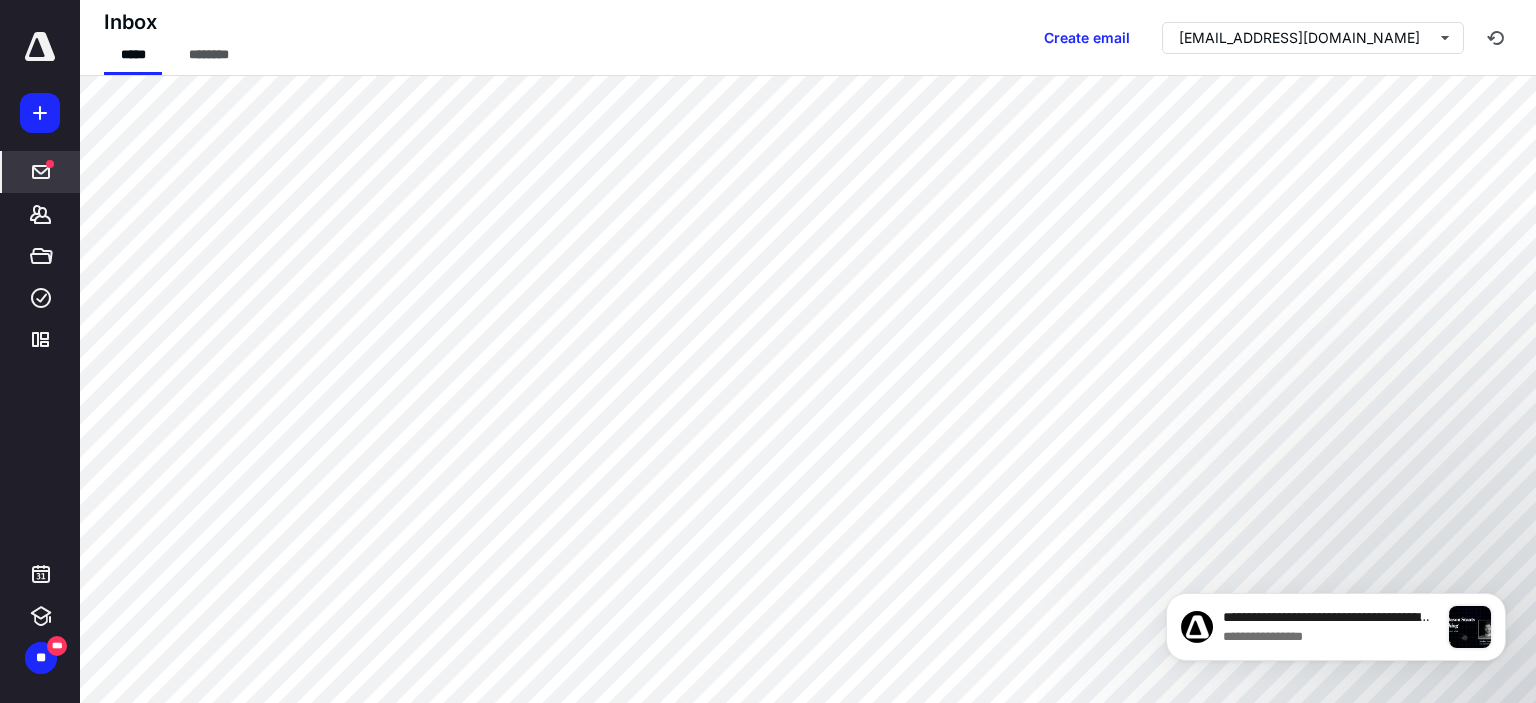 scroll, scrollTop: 0, scrollLeft: 0, axis: both 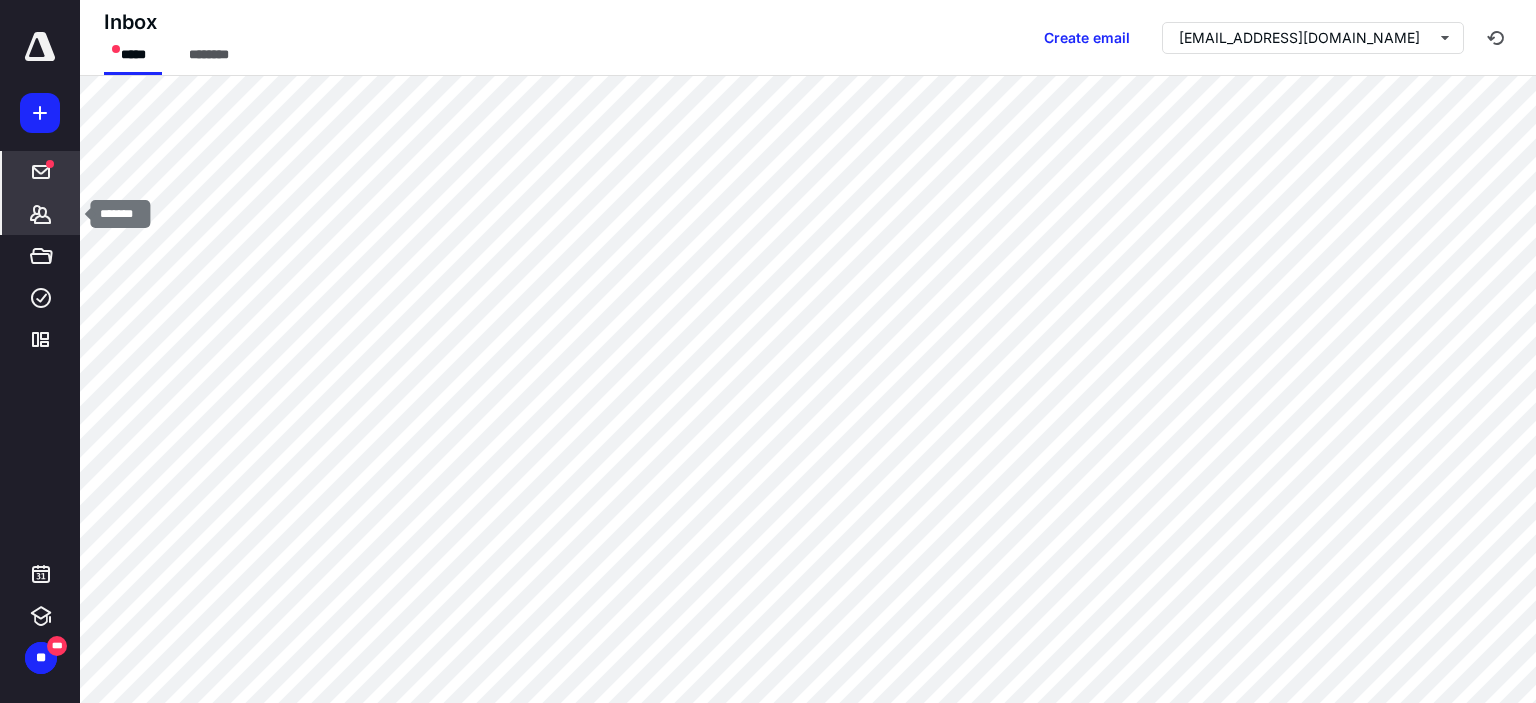 click on "*******" at bounding box center (41, 214) 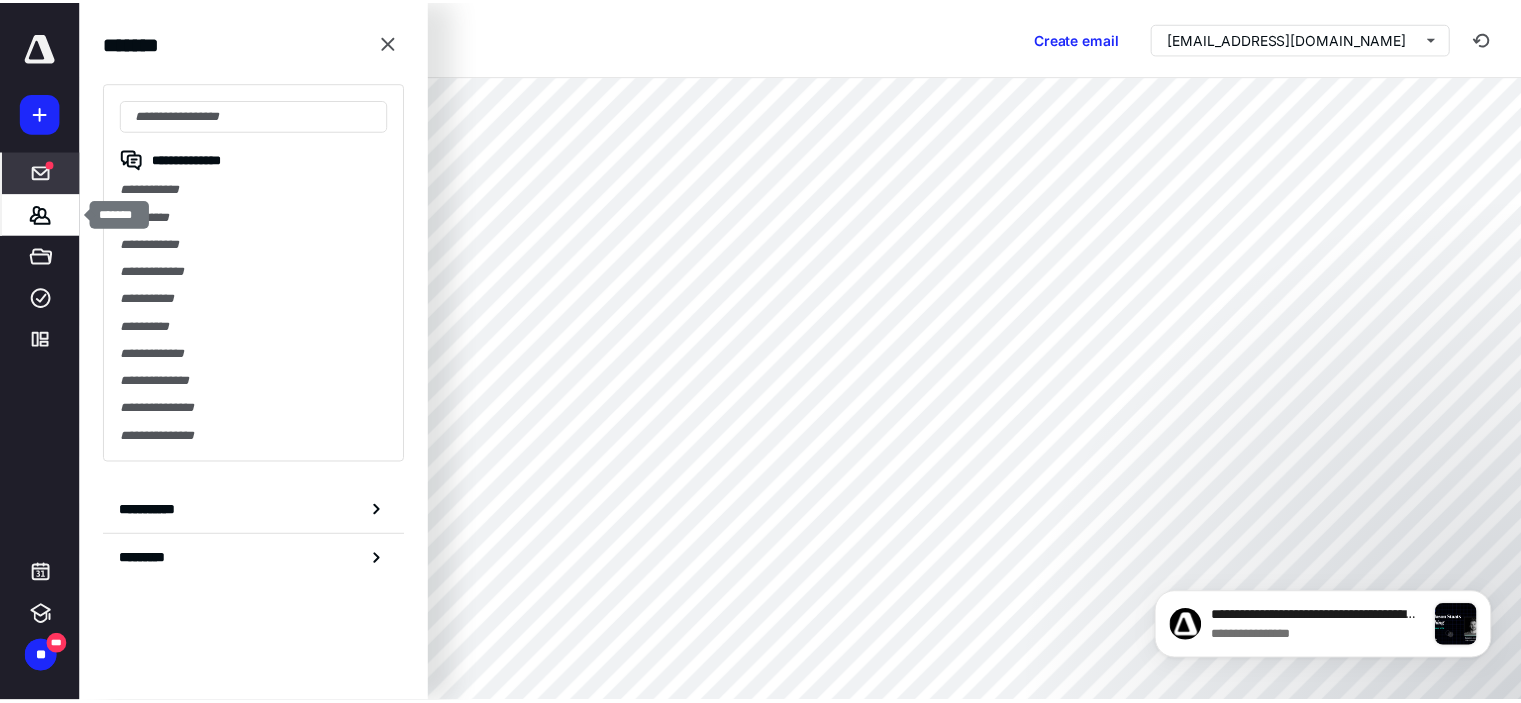 scroll, scrollTop: 0, scrollLeft: 0, axis: both 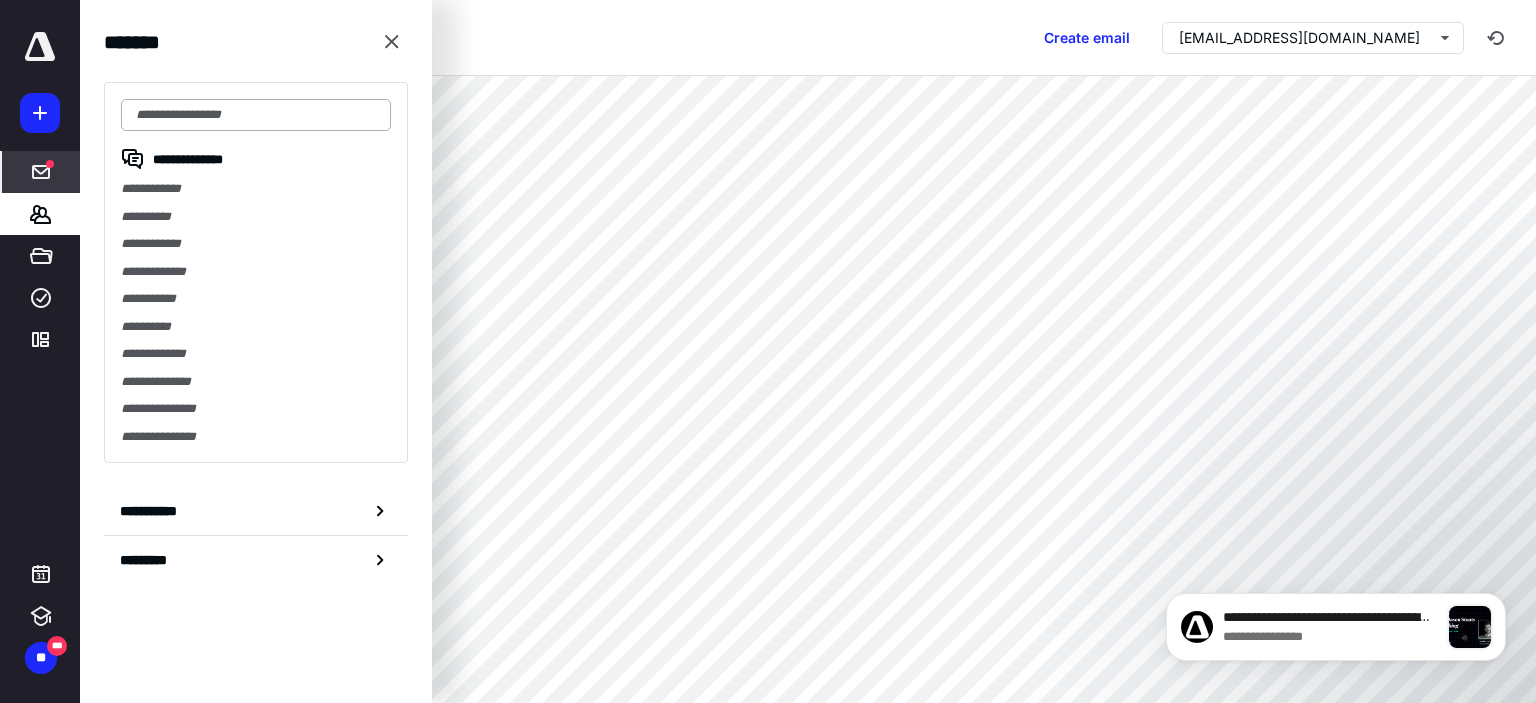 click at bounding box center (256, 115) 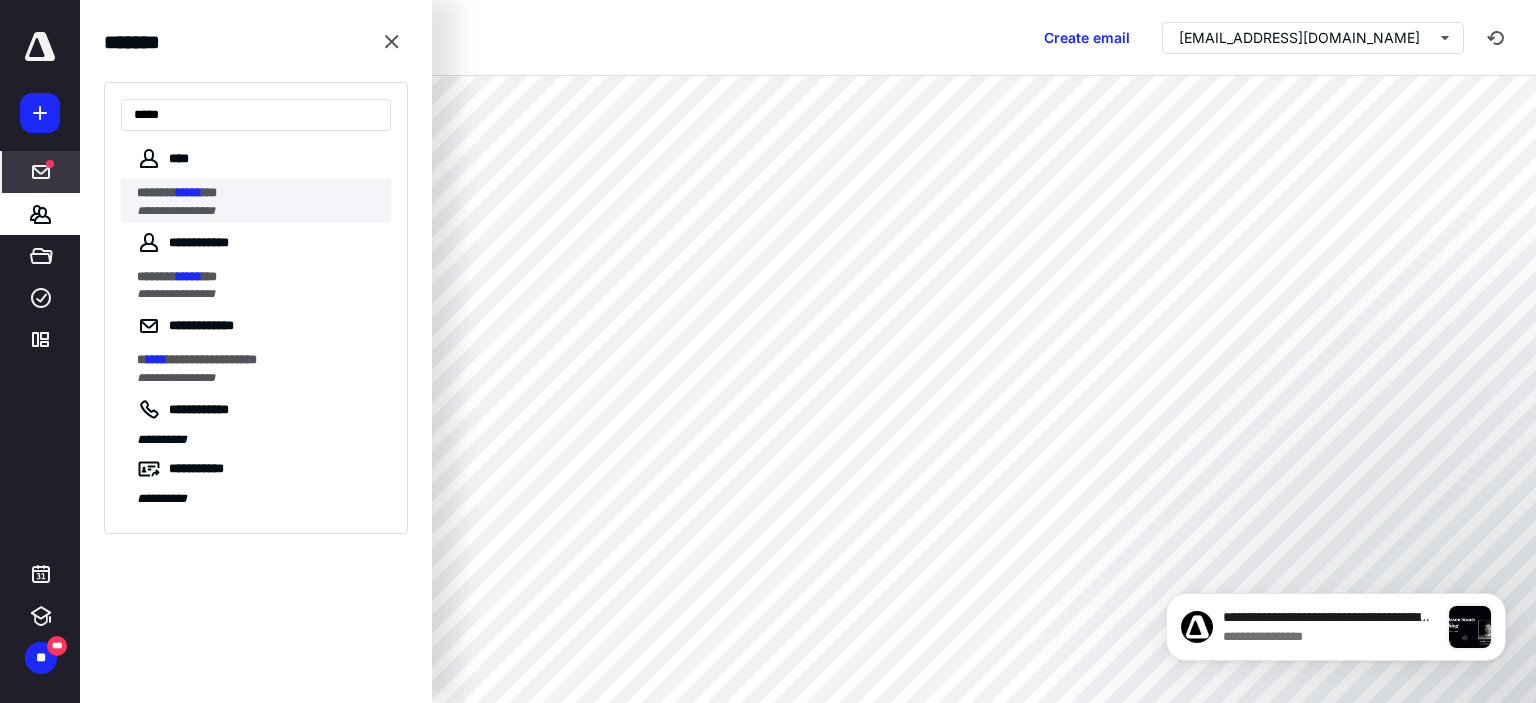 type on "*****" 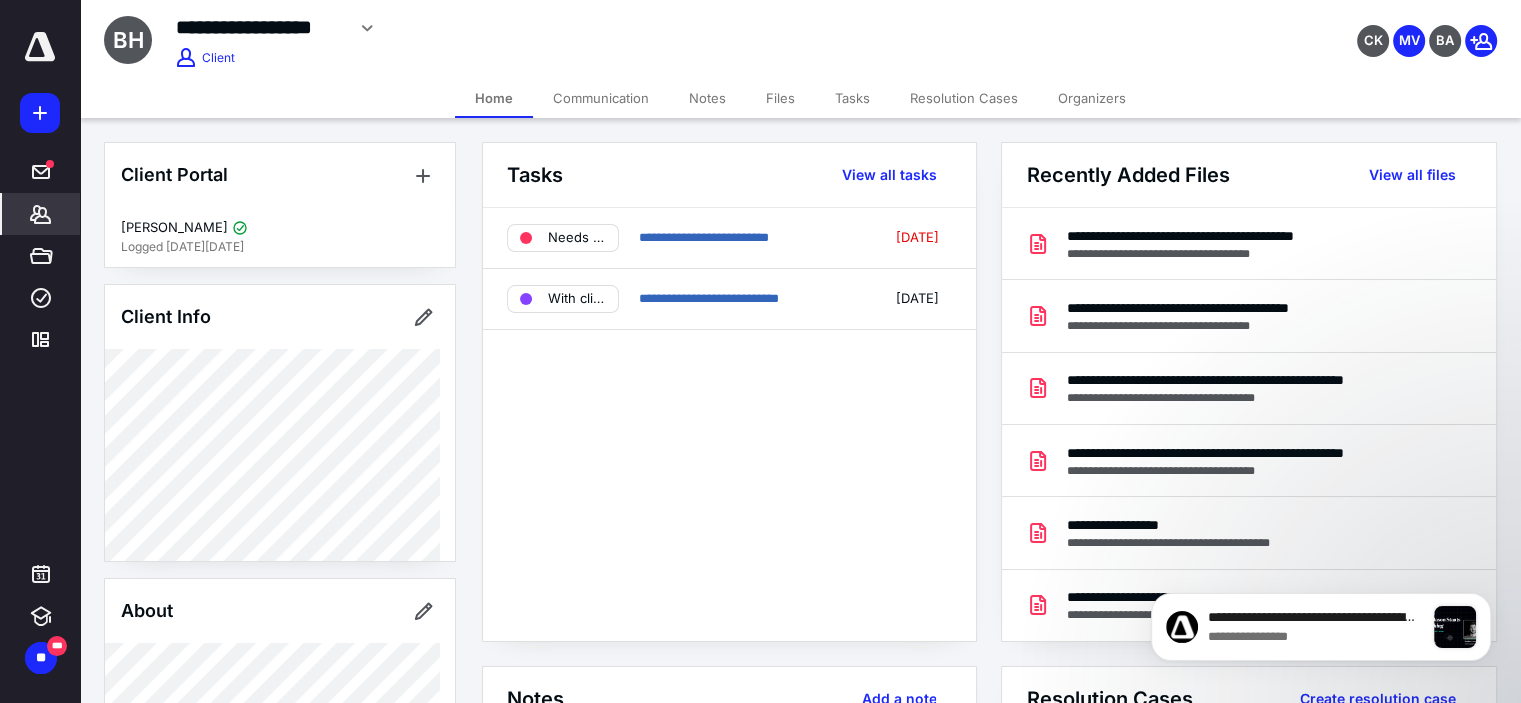 click on "Organizers" at bounding box center (1092, 98) 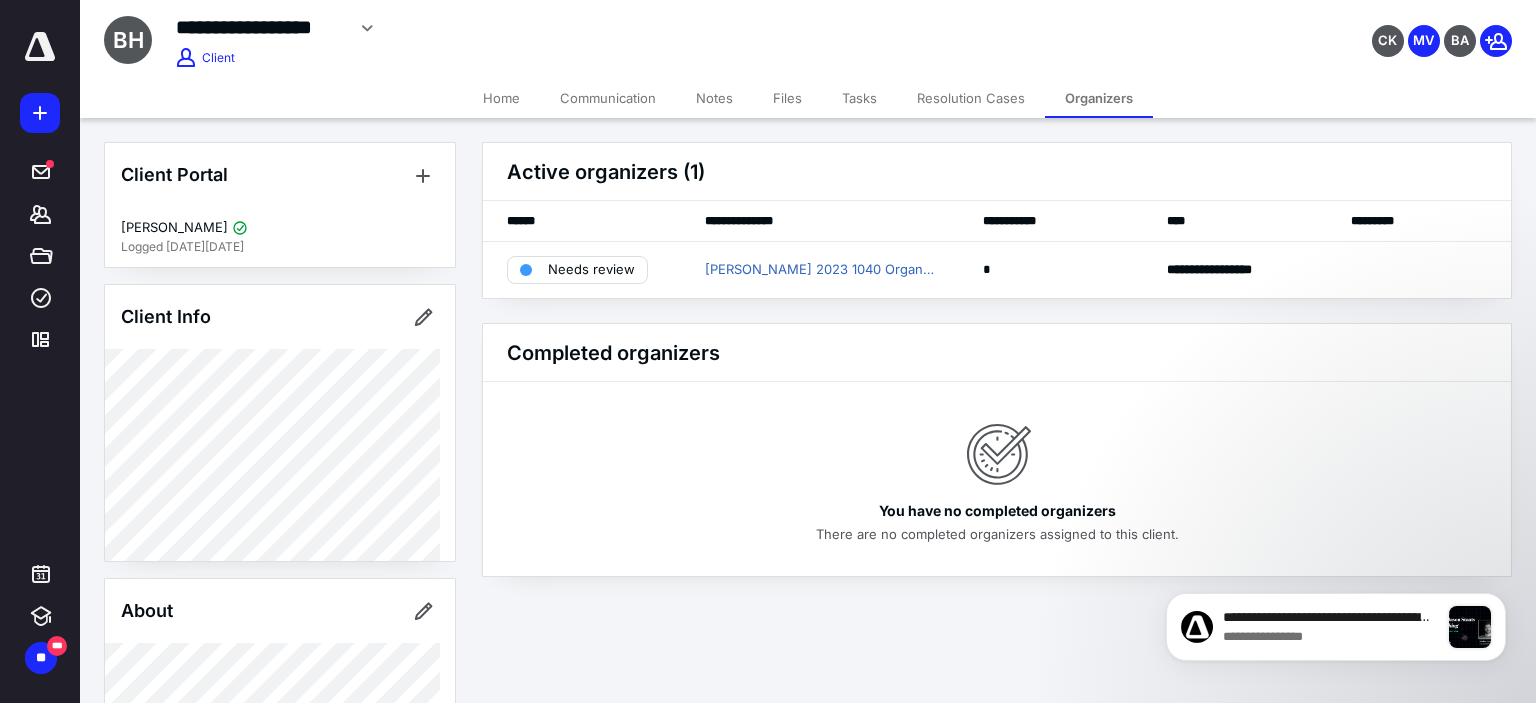 click on "Organizers" at bounding box center (1099, 98) 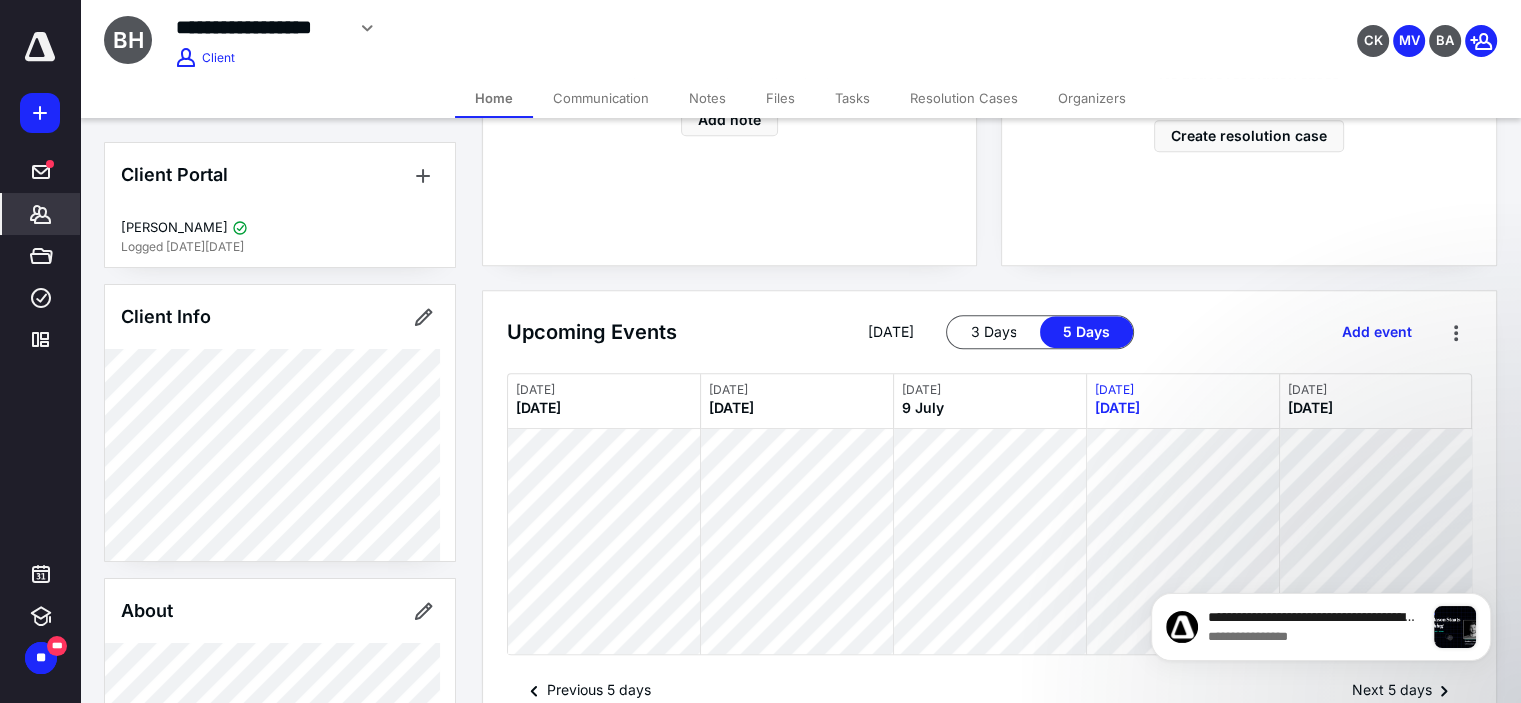 scroll, scrollTop: 945, scrollLeft: 0, axis: vertical 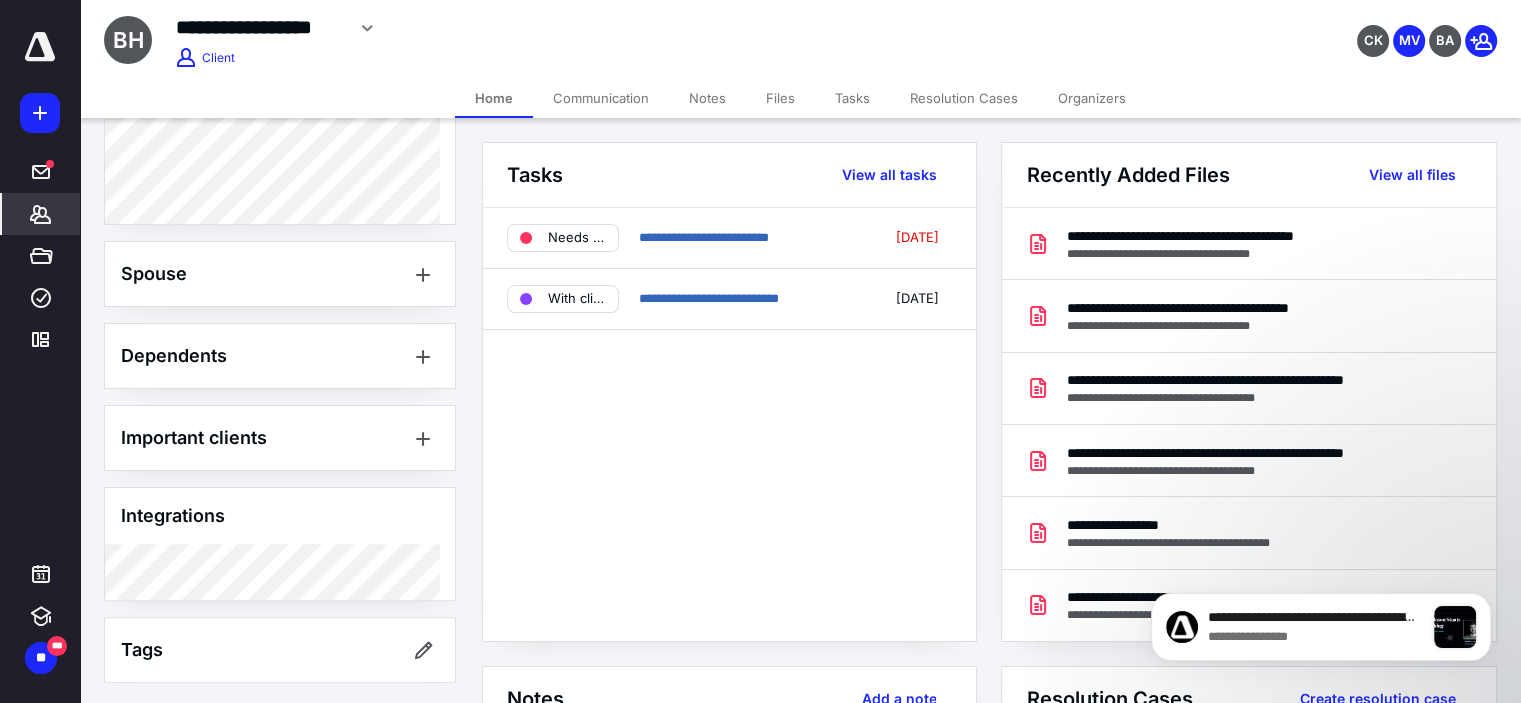 click on "Organizers" at bounding box center [1092, 98] 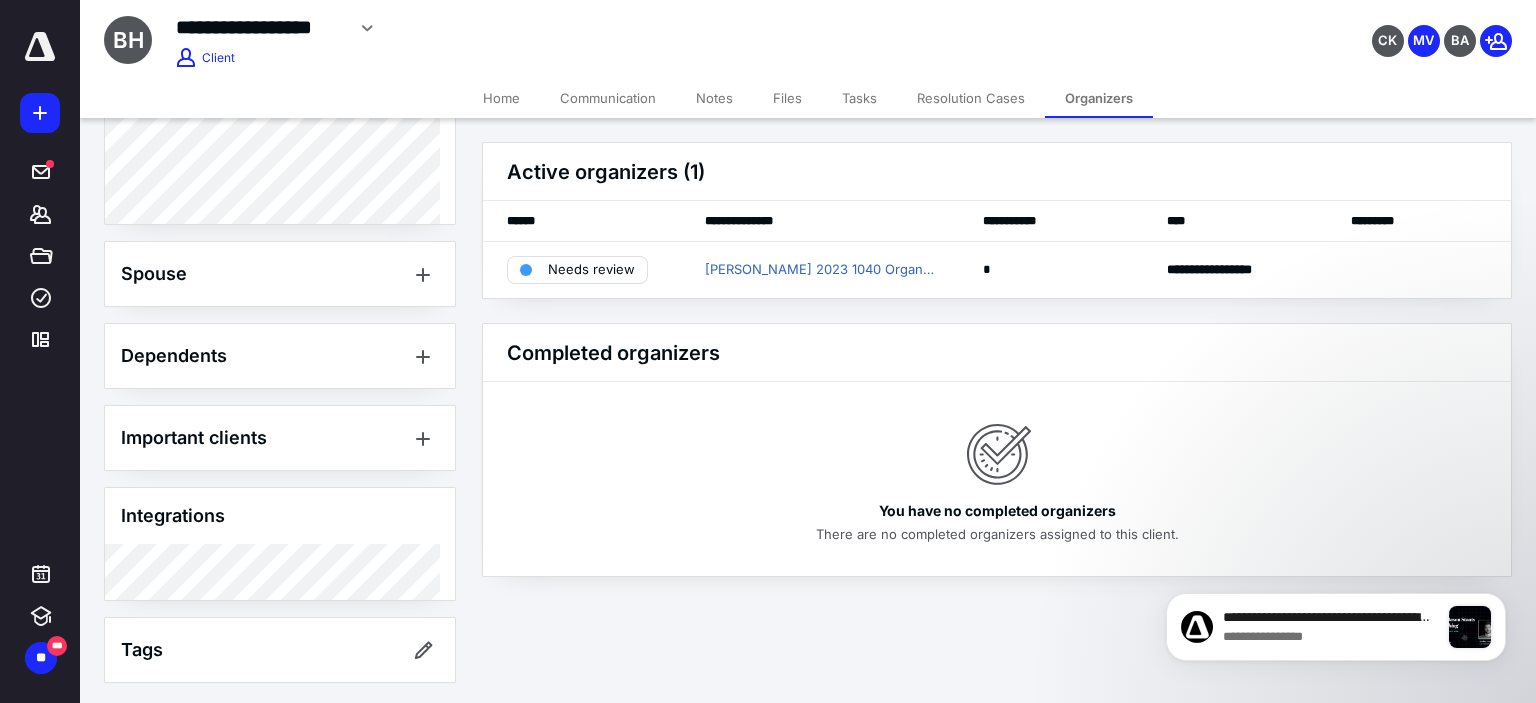 click at bounding box center [997, 454] 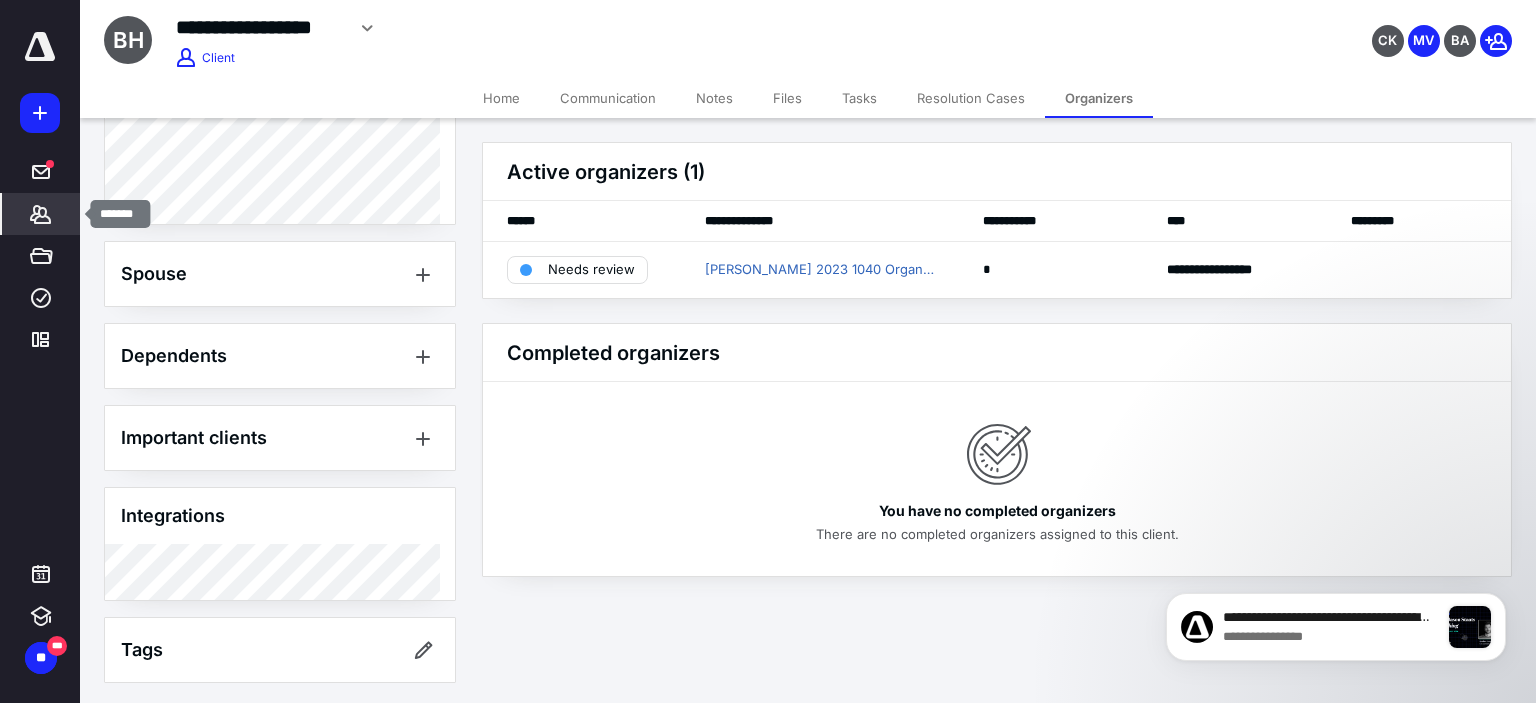 click on "*******" at bounding box center (41, 214) 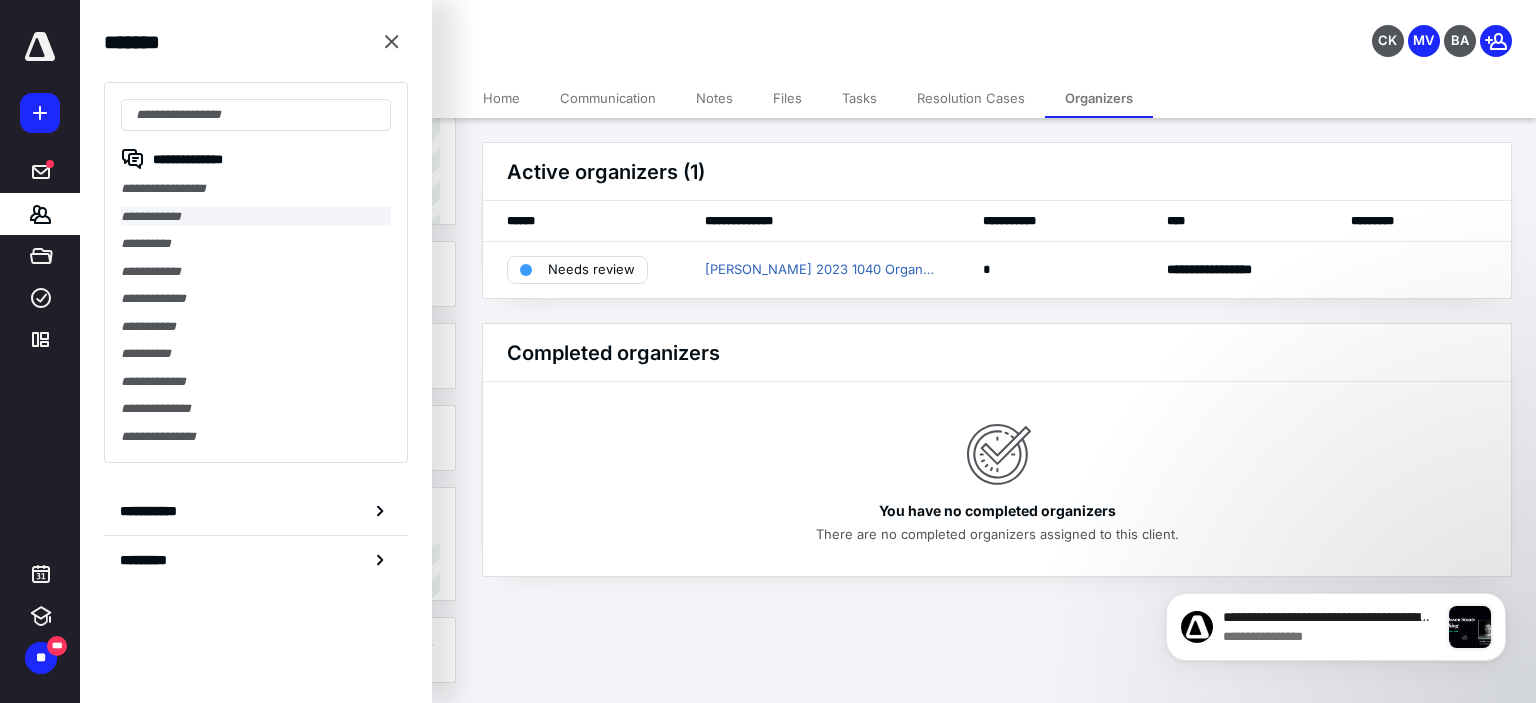 click on "**********" at bounding box center [256, 217] 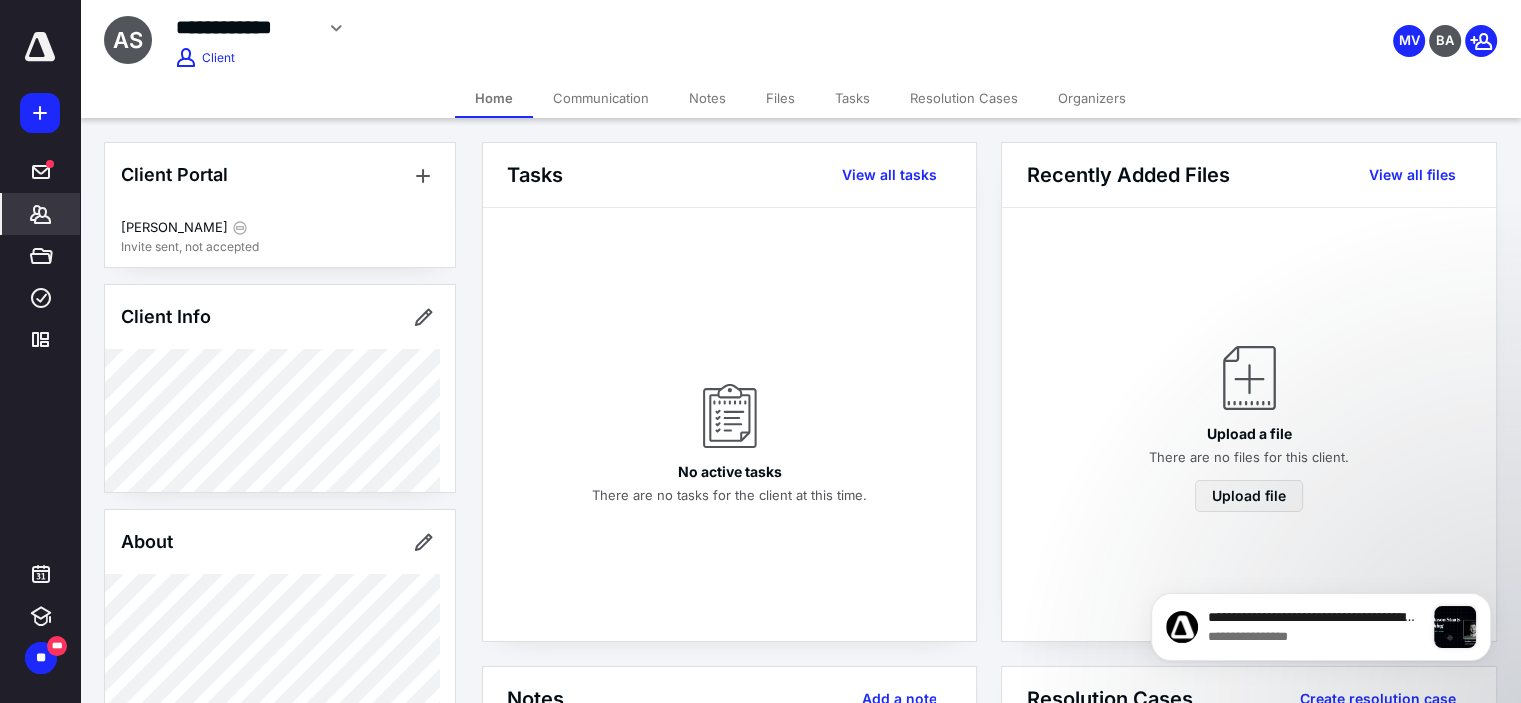 click on "Organizers" at bounding box center [1092, 98] 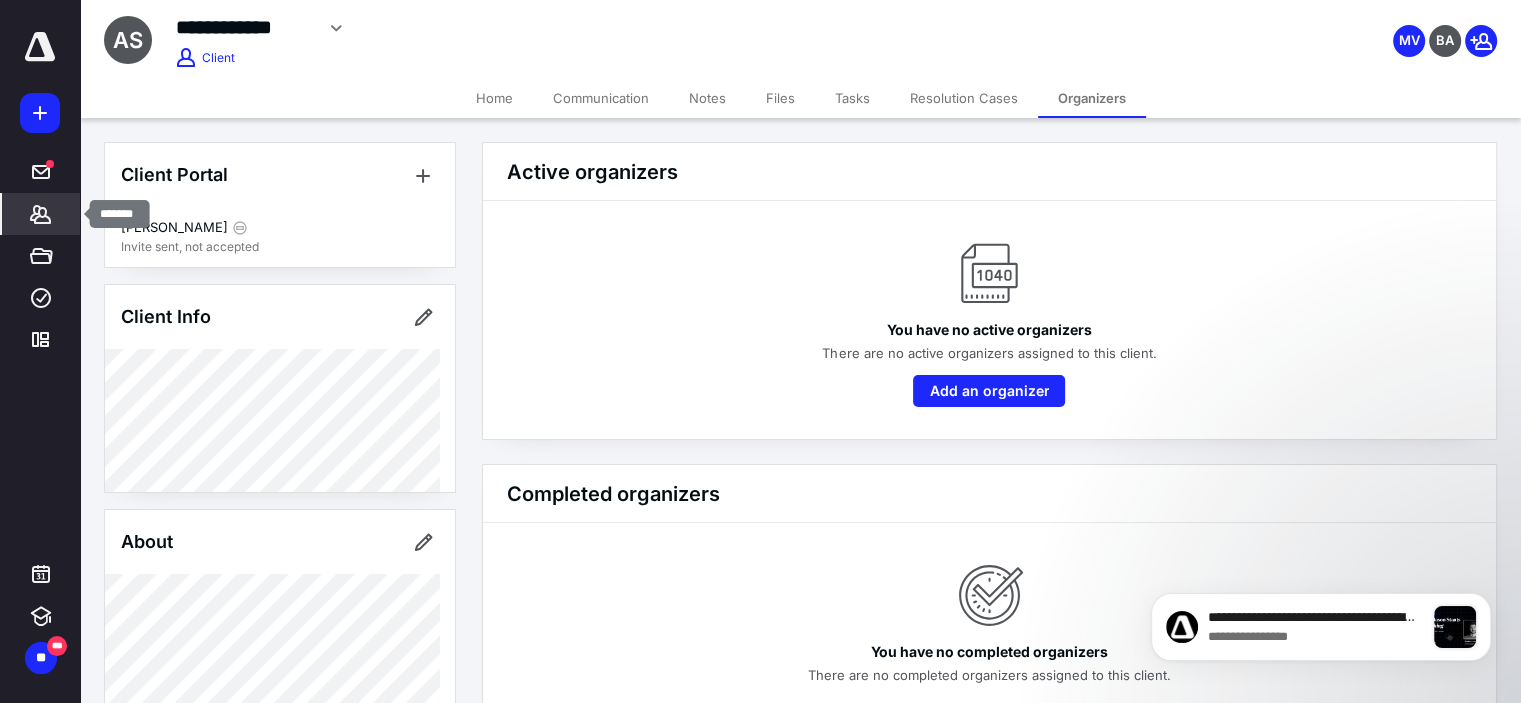 click 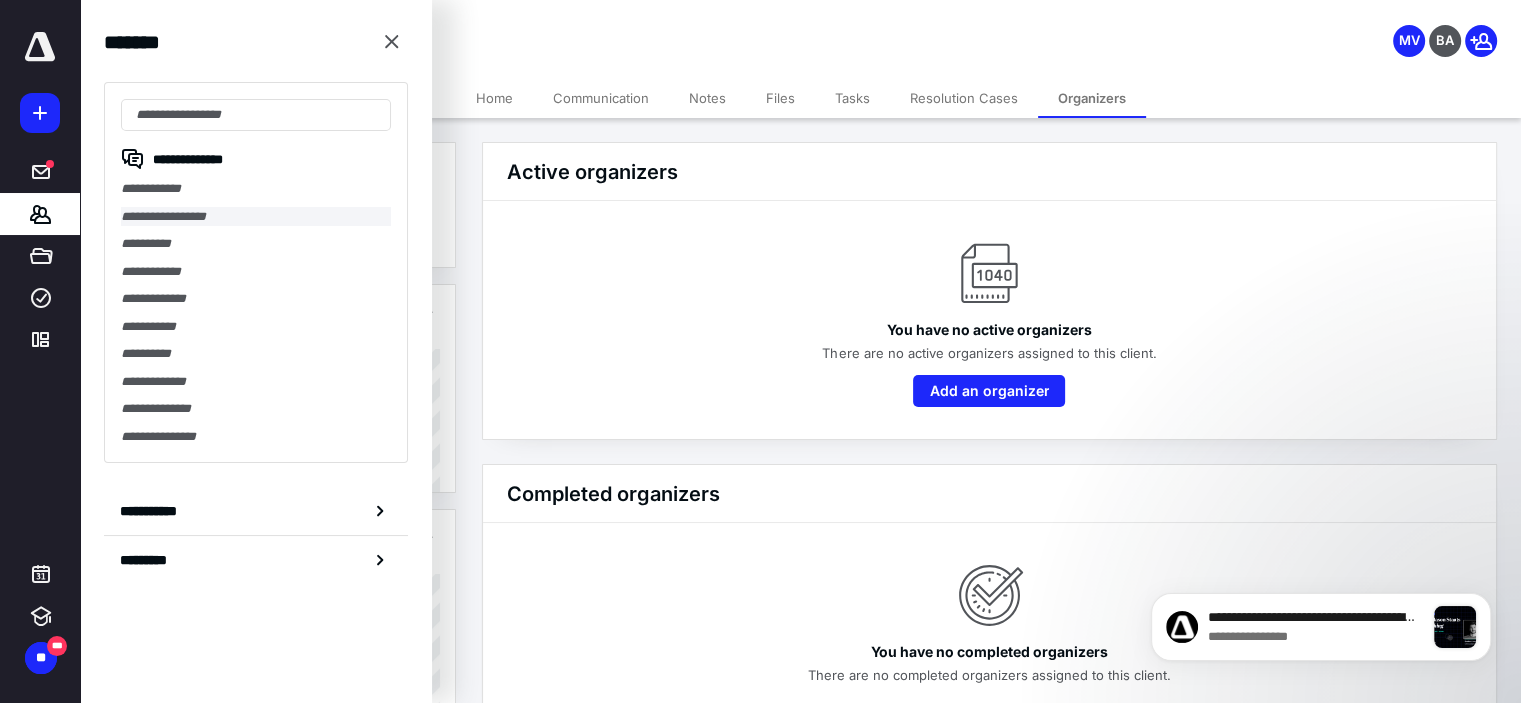 click on "**********" at bounding box center [256, 217] 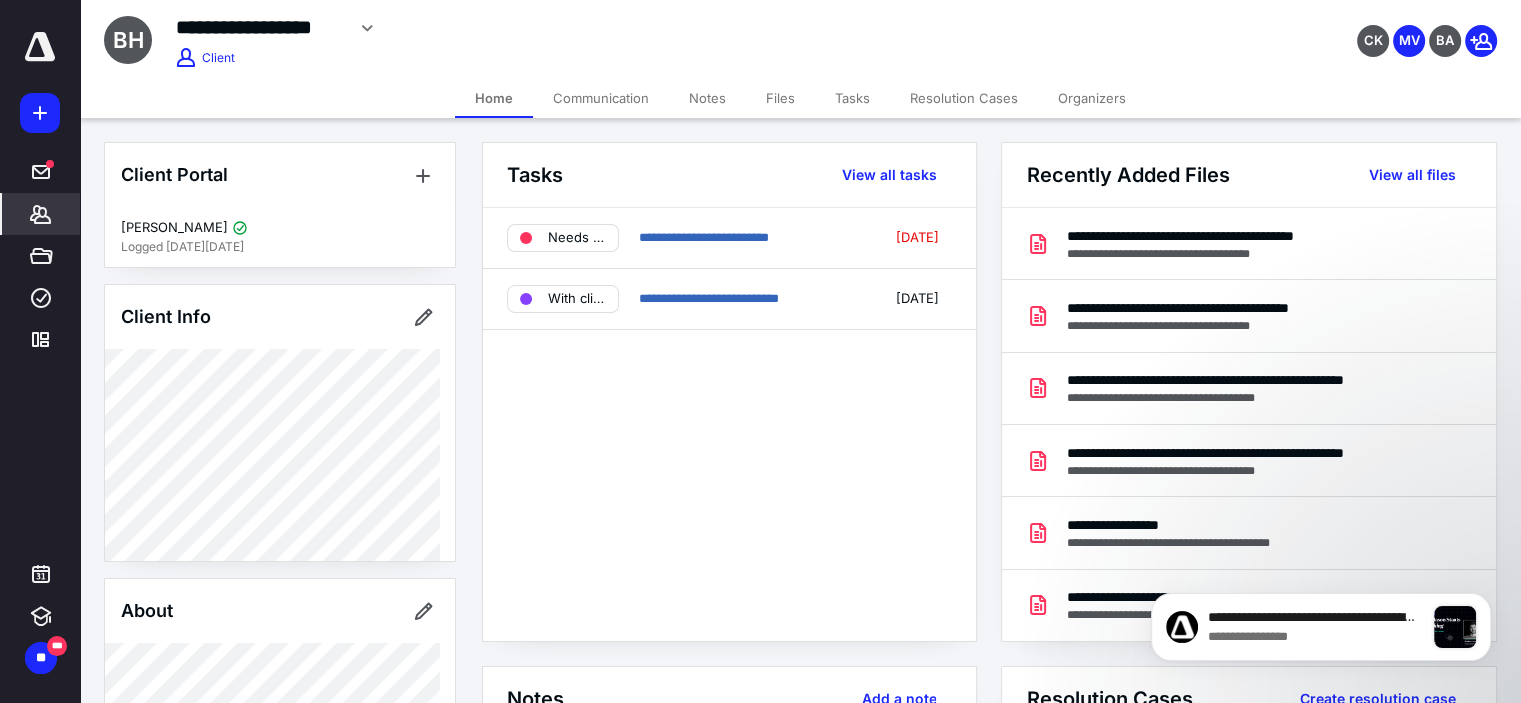 click on "Organizers" at bounding box center [1092, 98] 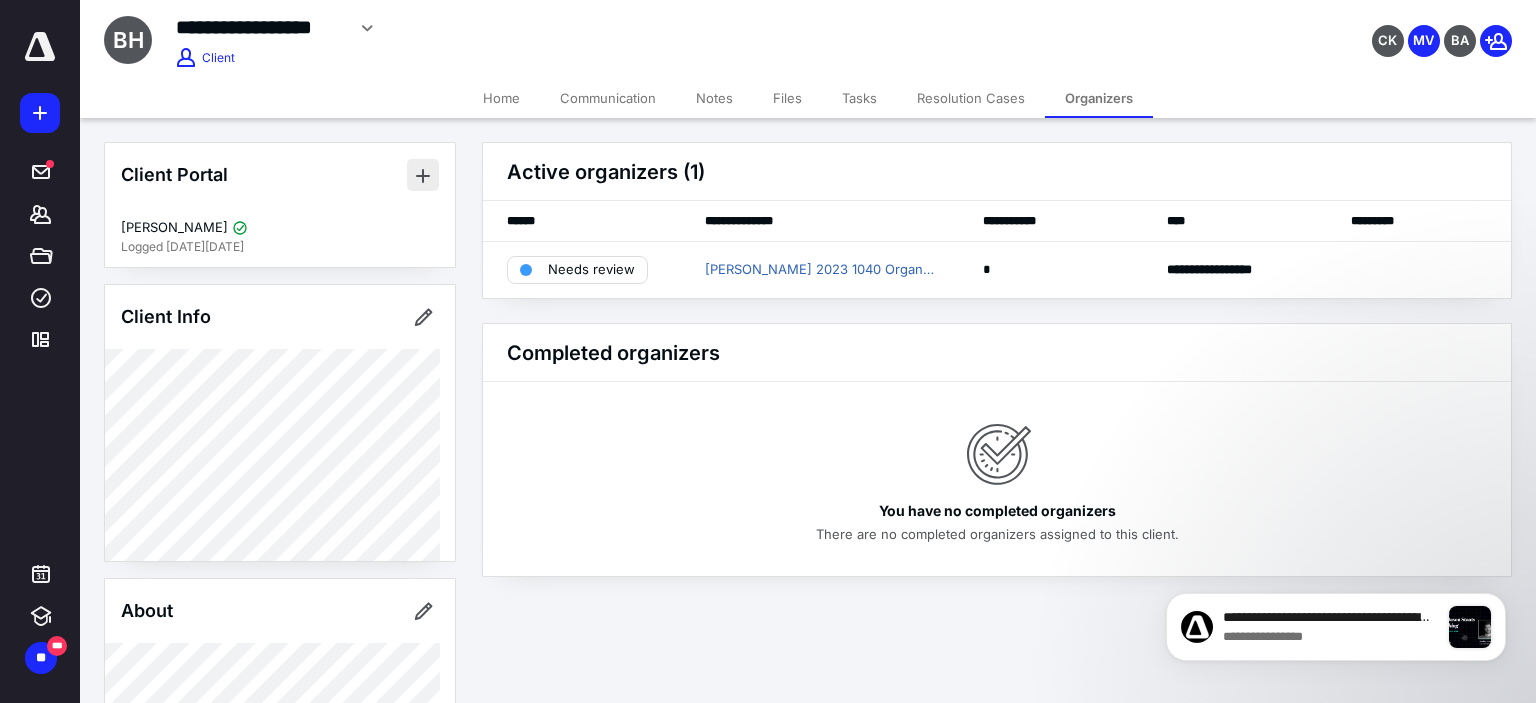 click at bounding box center (423, 175) 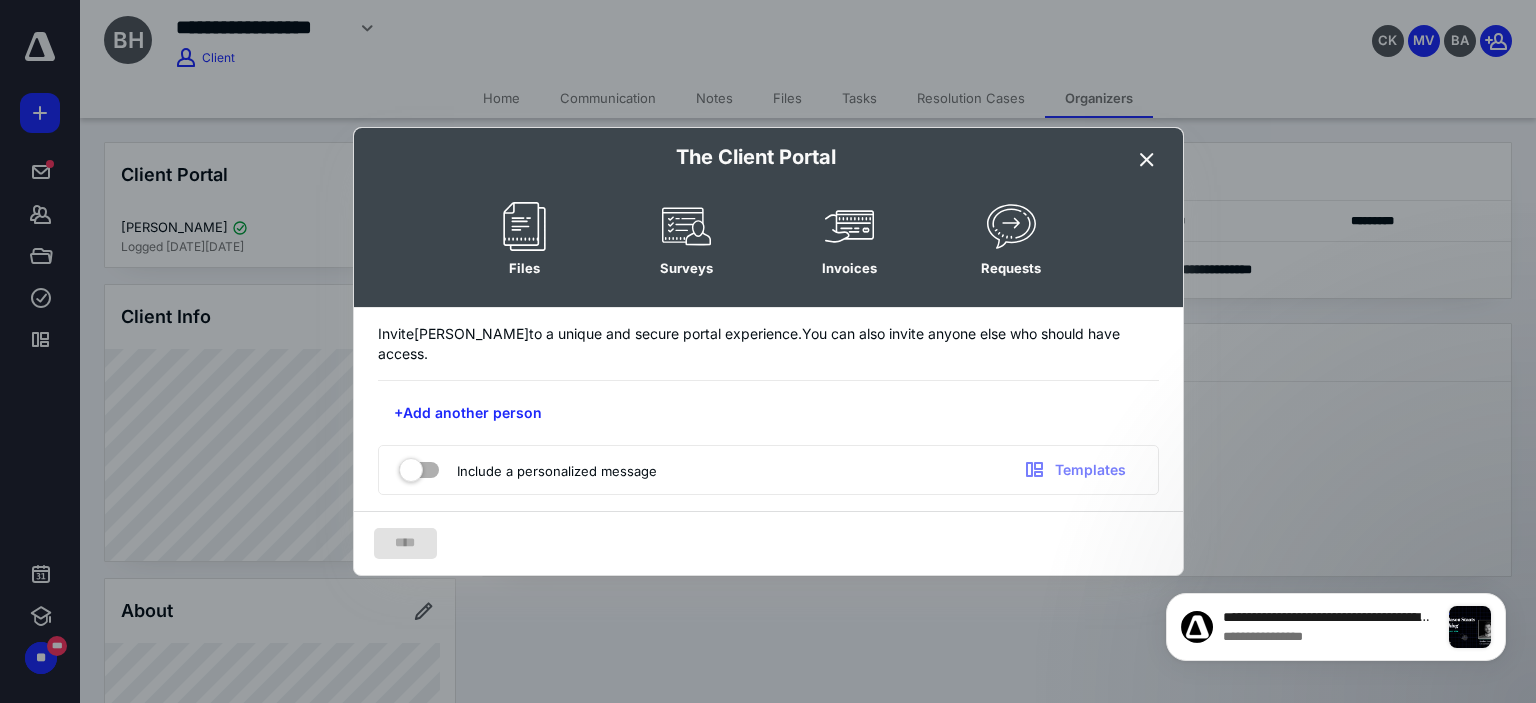 click at bounding box center [1147, 160] 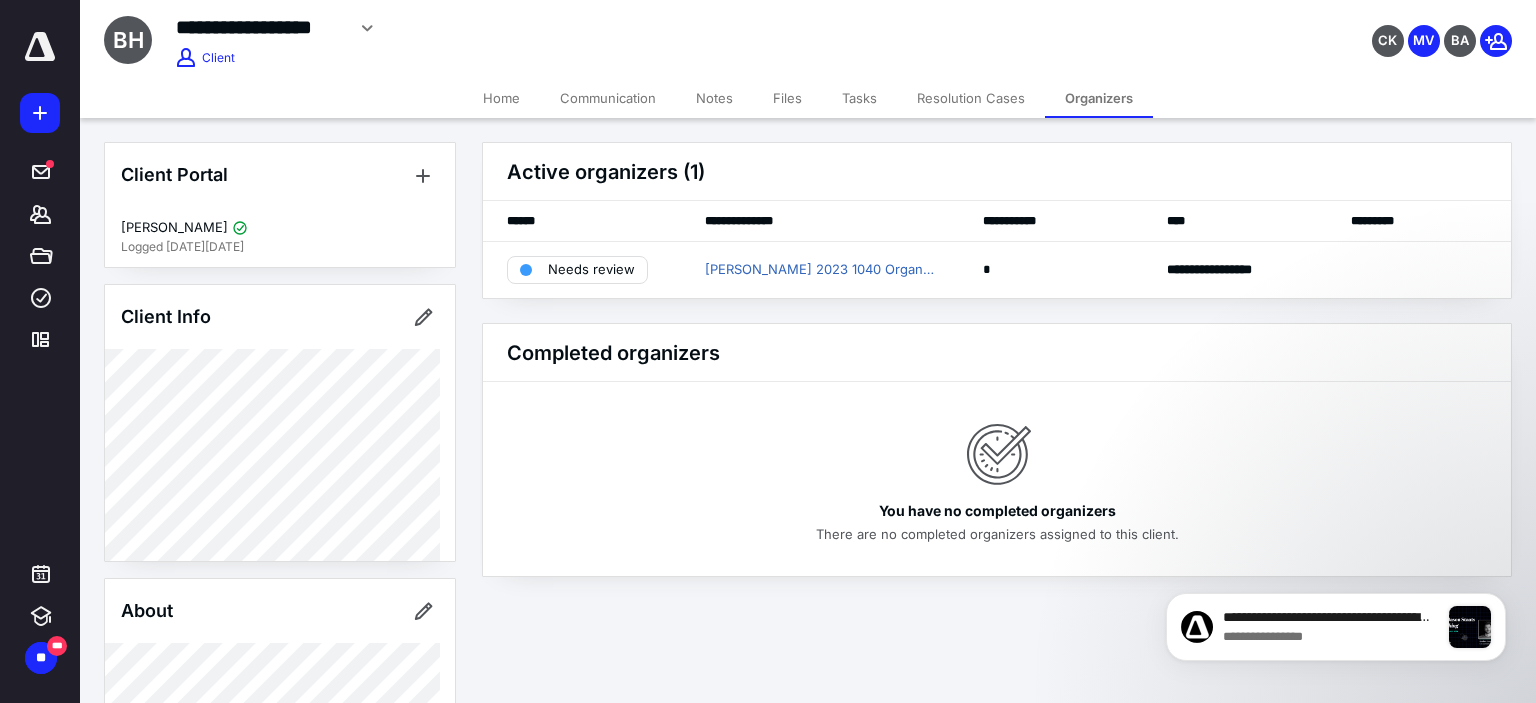 click on "Tasks" at bounding box center [859, 98] 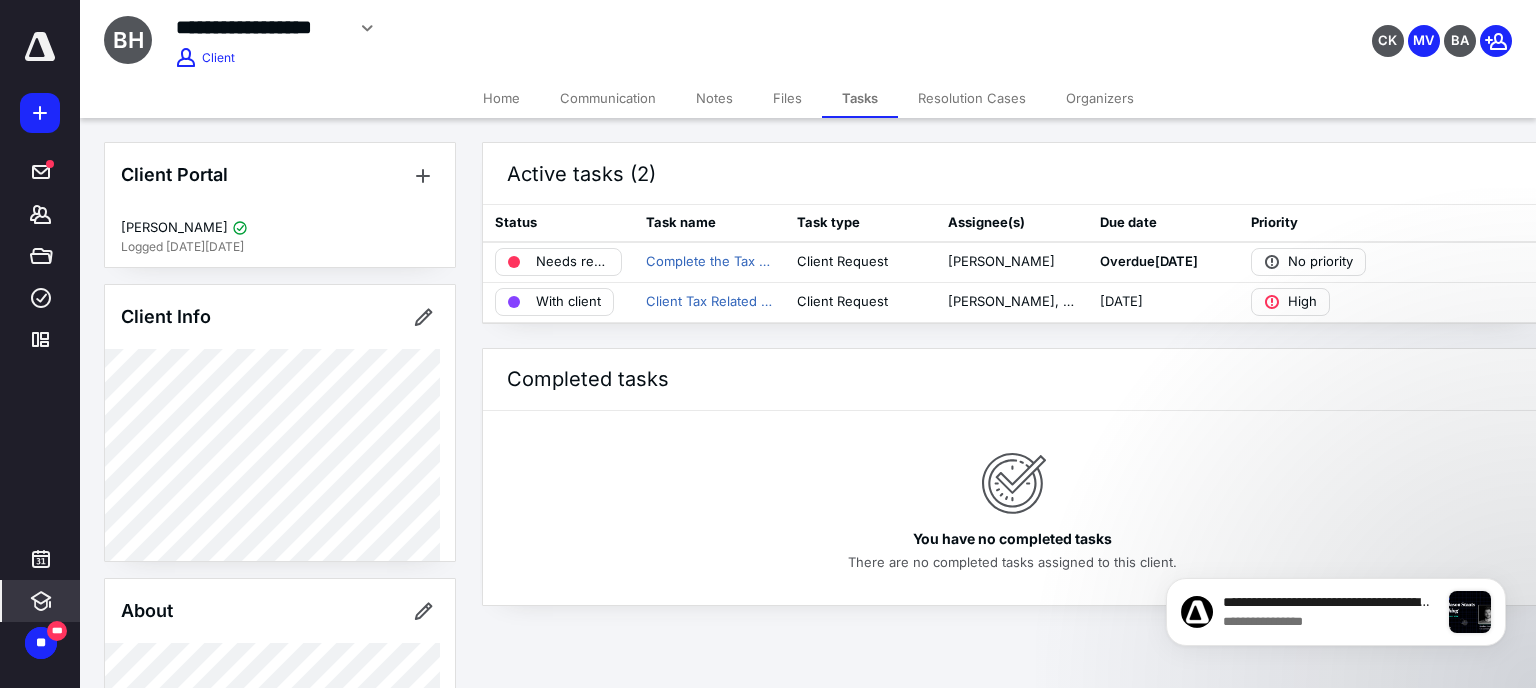 click 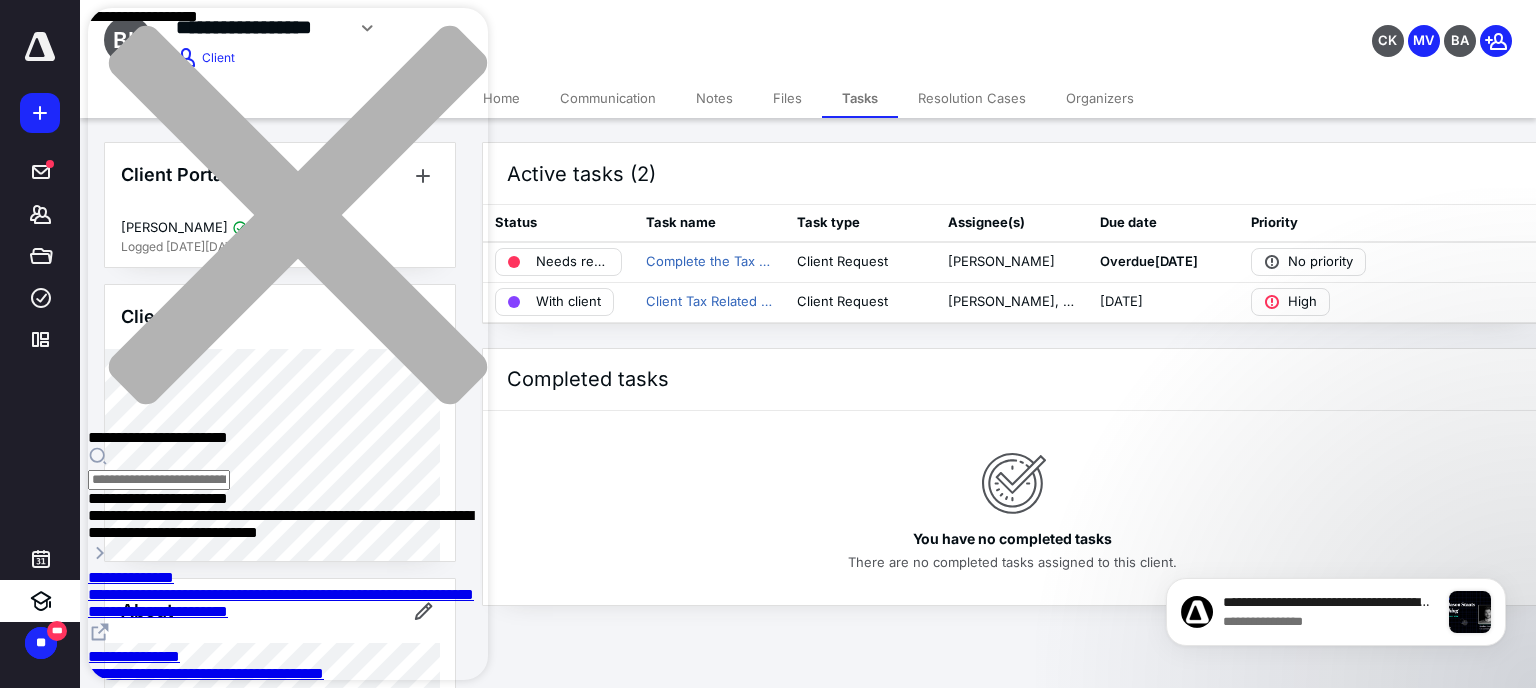 click at bounding box center [288, 468] 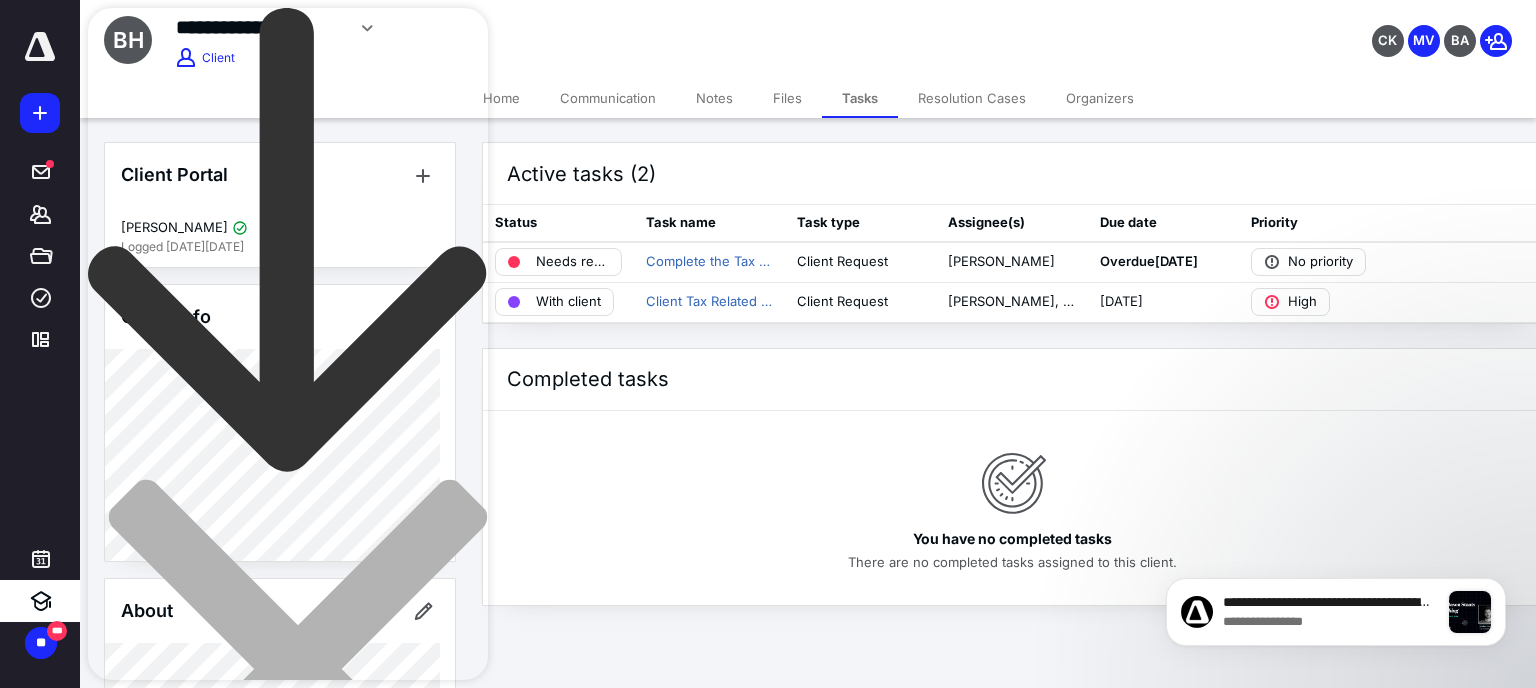 type on "**********" 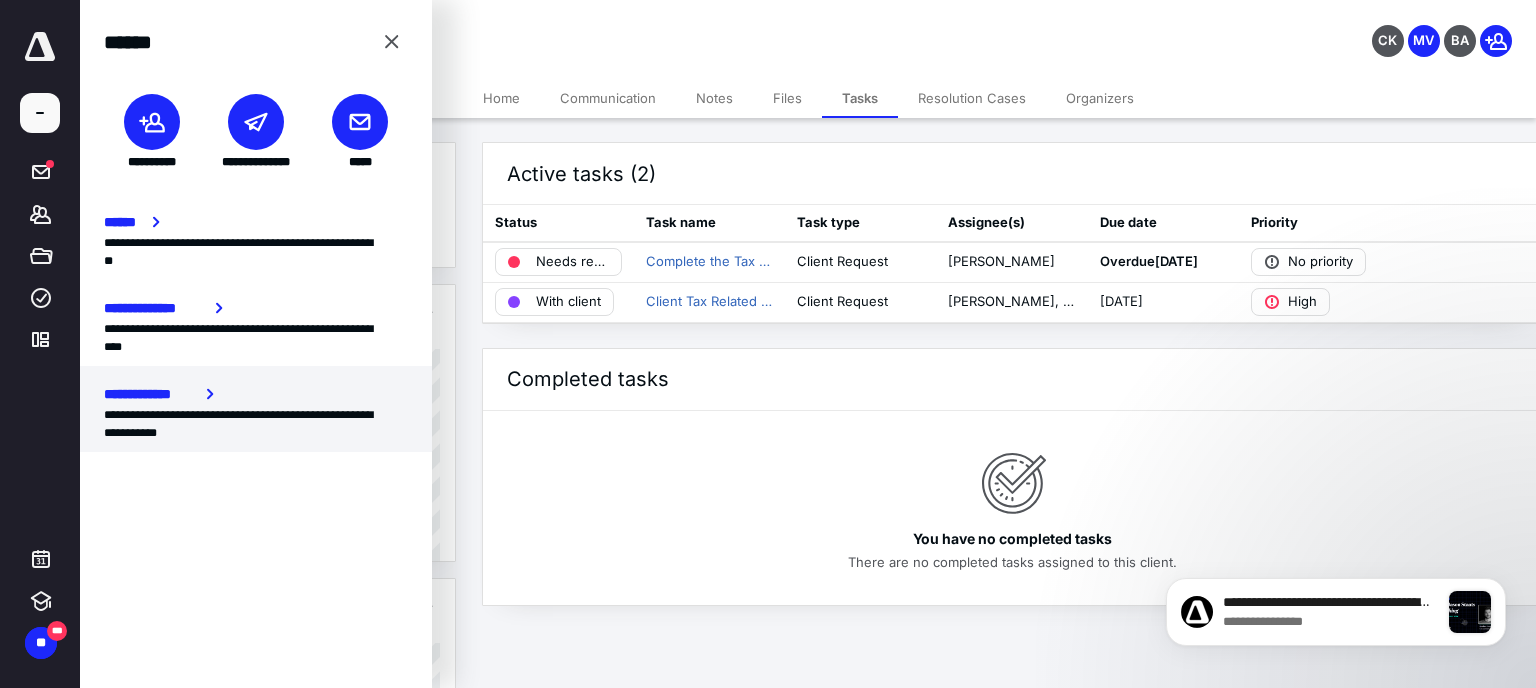 click on "**********" at bounding box center [151, 394] 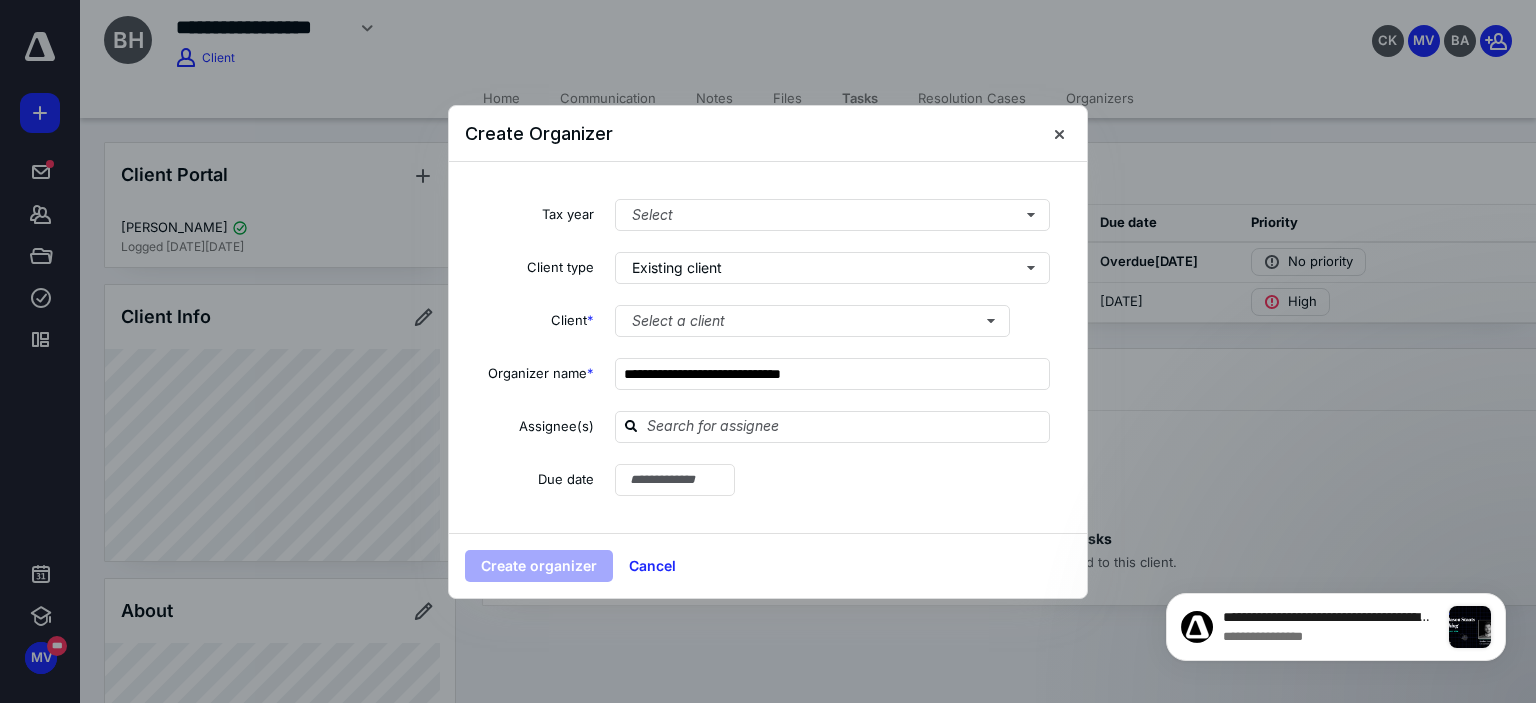 type on "**********" 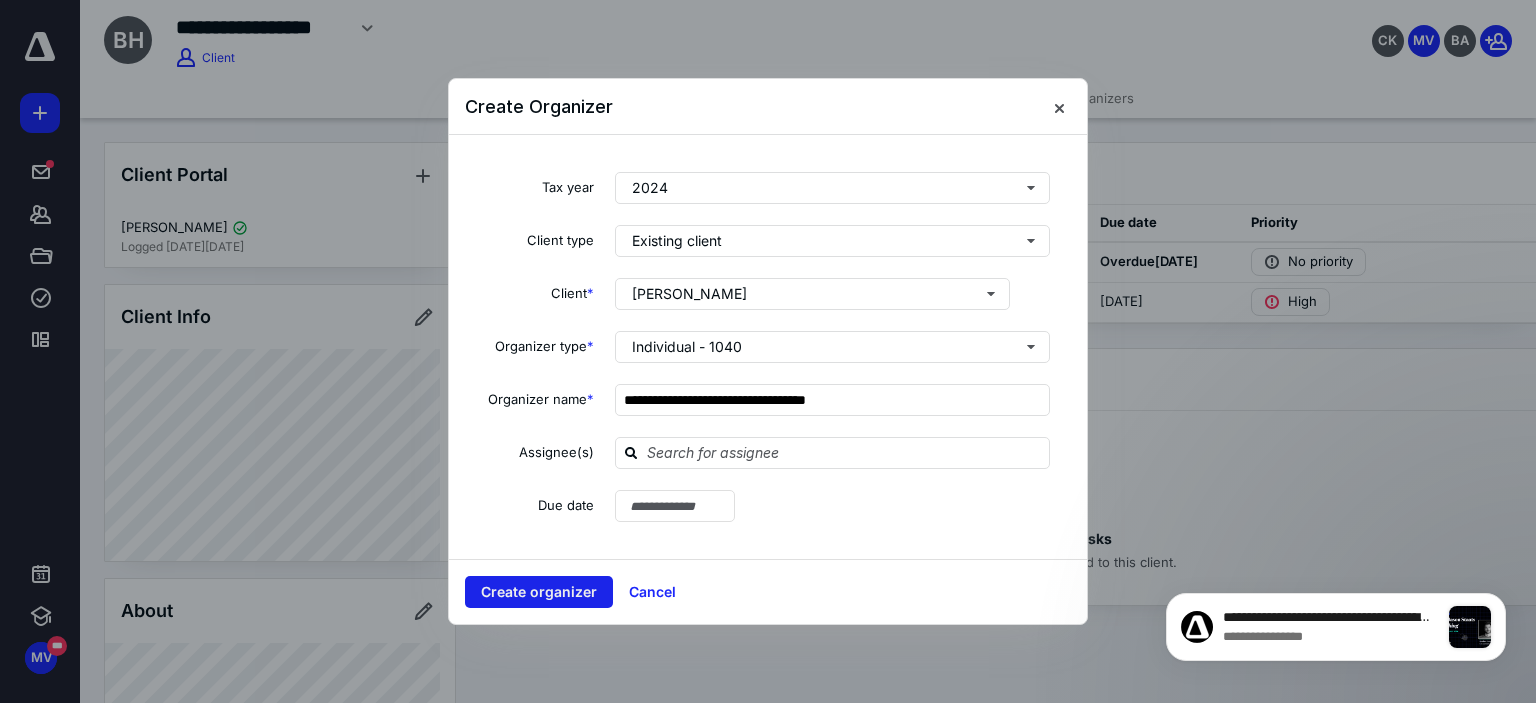 click on "Create organizer" at bounding box center (539, 592) 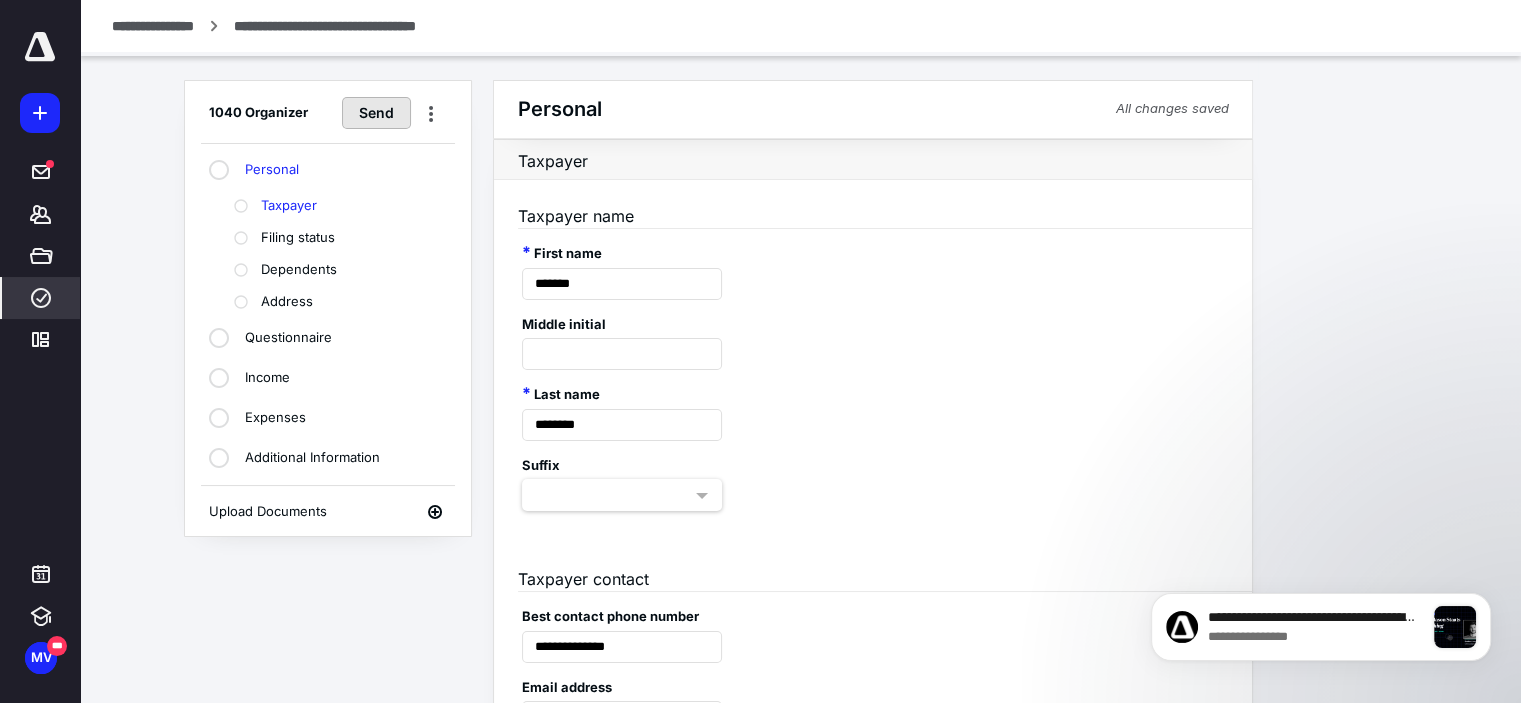 click on "Send" at bounding box center [376, 113] 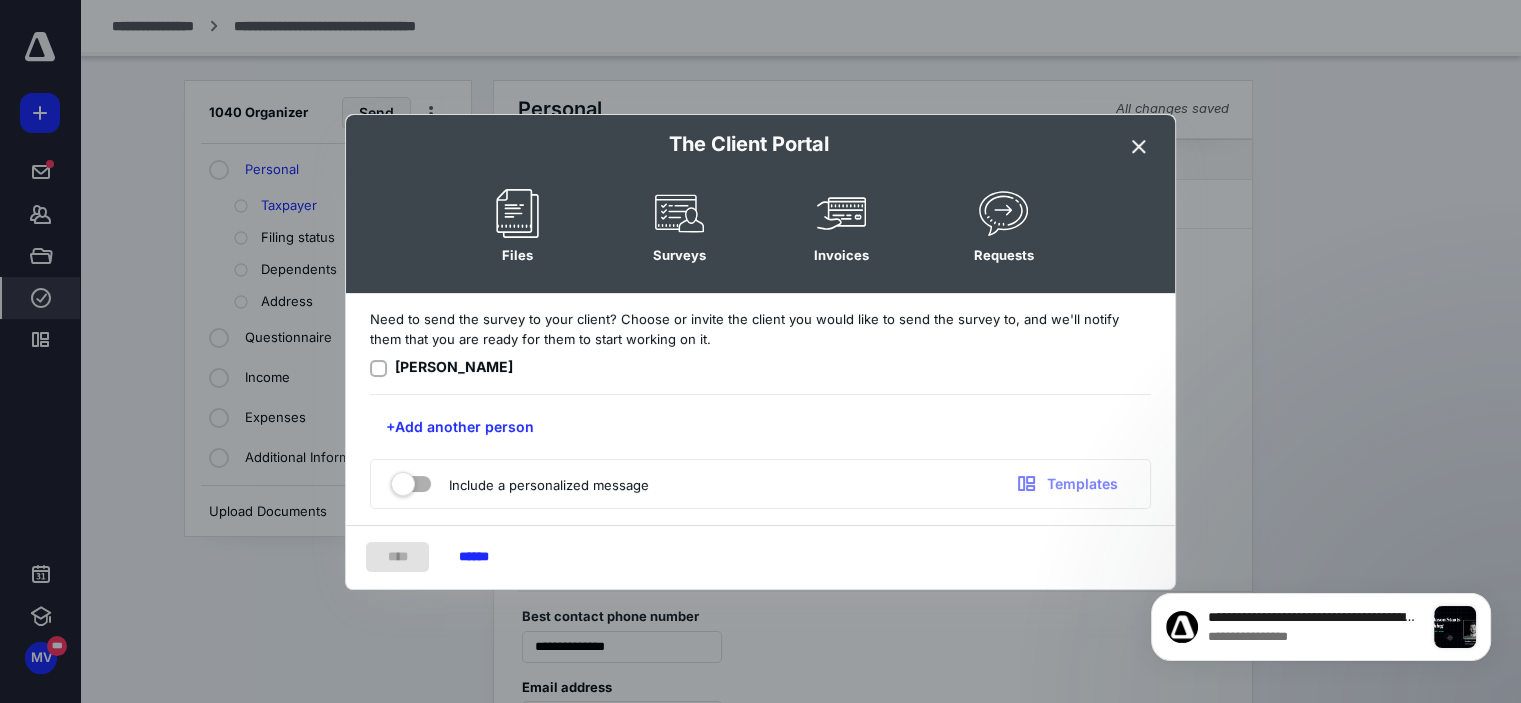 click at bounding box center (378, 368) 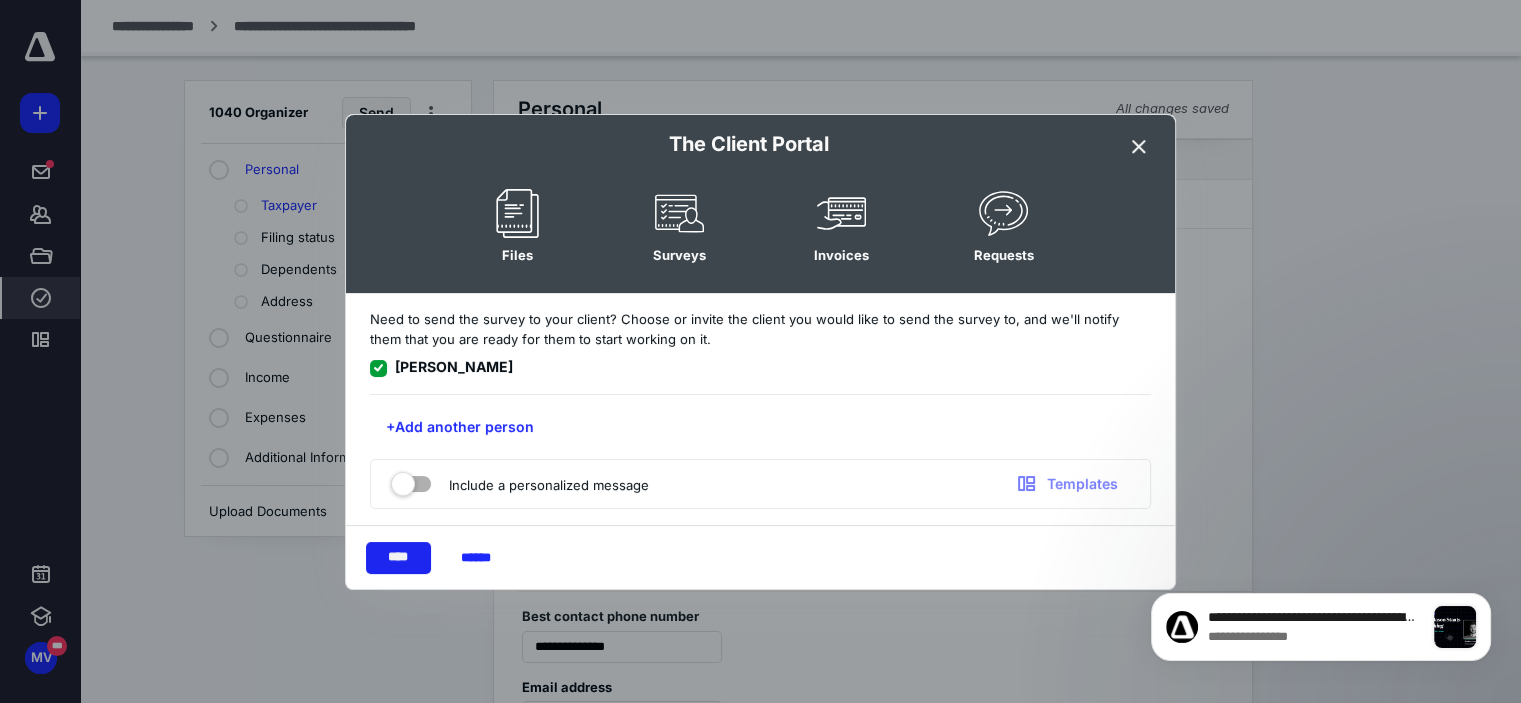 click on "****" at bounding box center (398, 558) 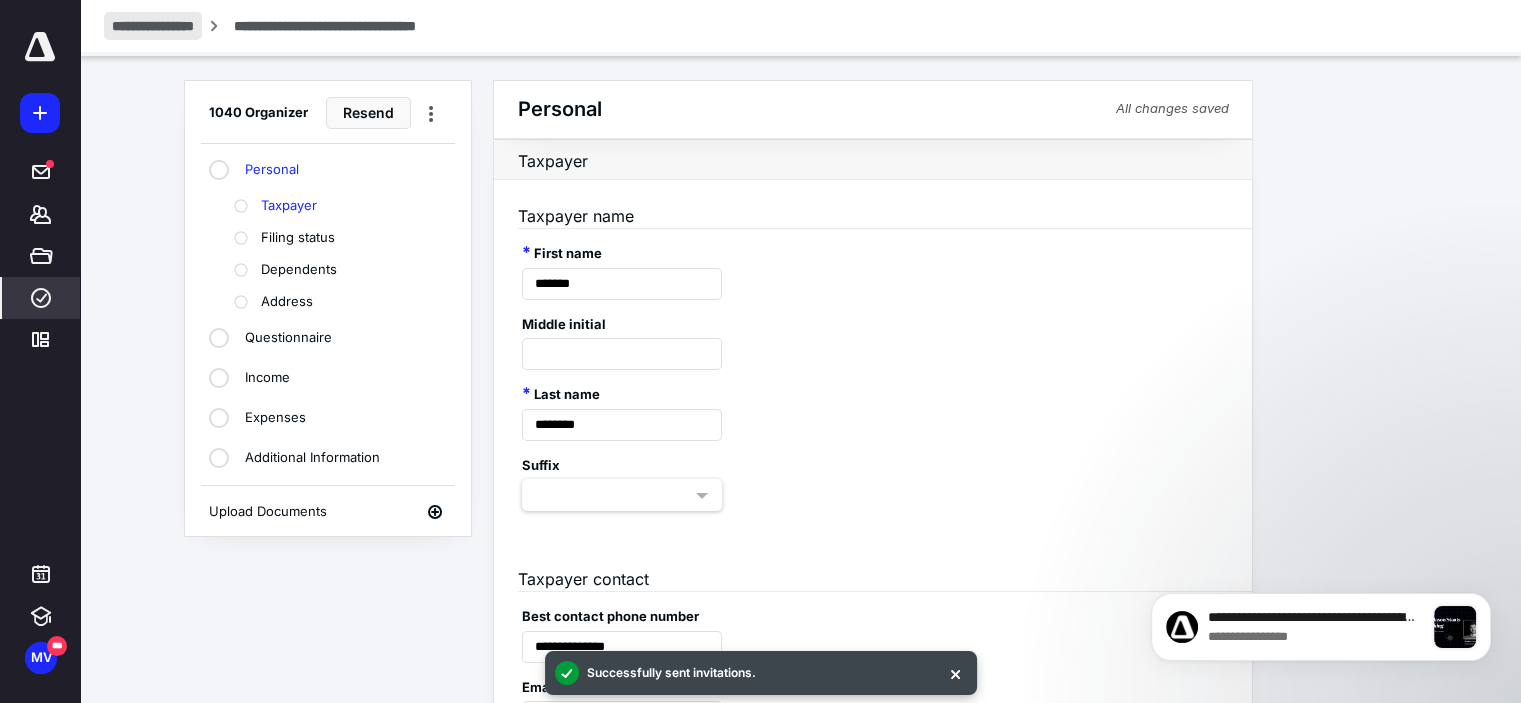 click on "**********" at bounding box center (153, 26) 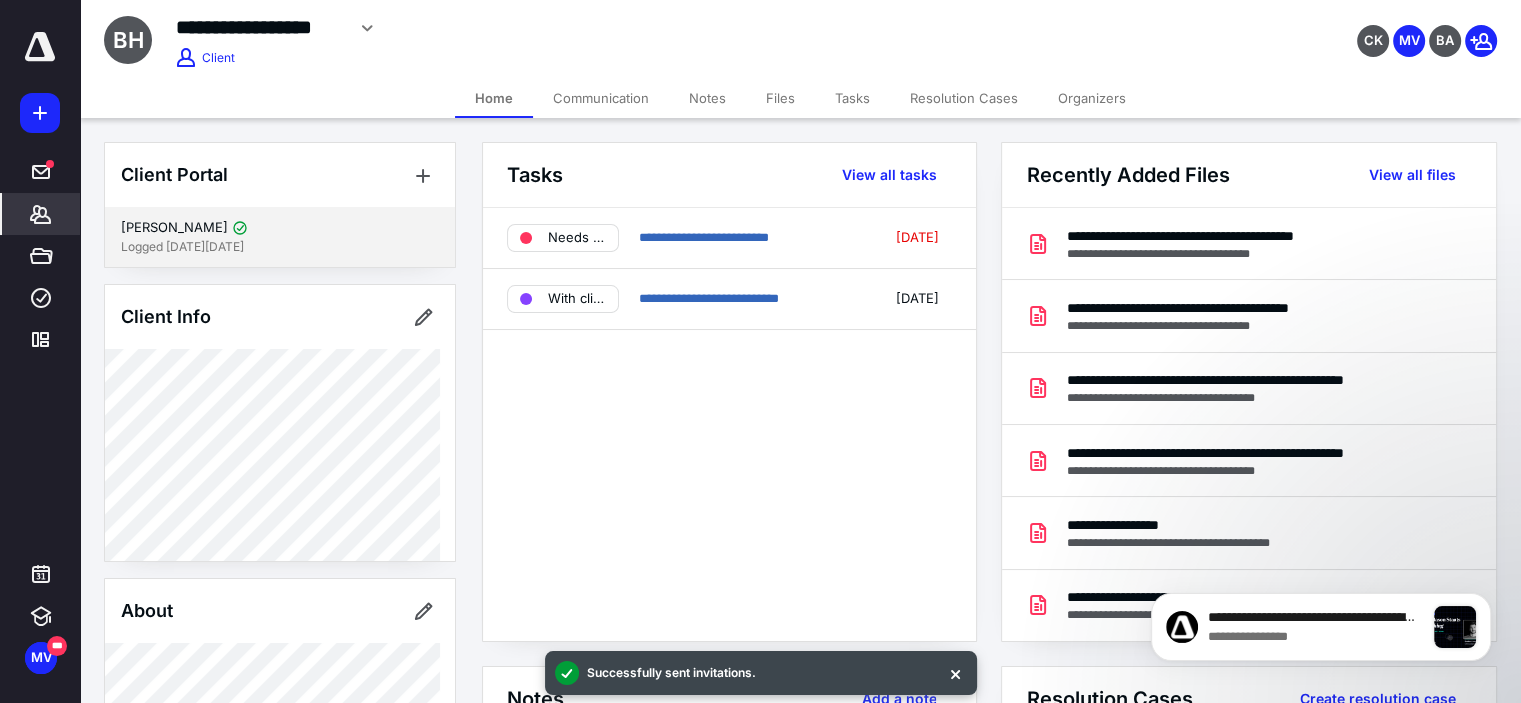 click on "Logged [DATE][DATE]" at bounding box center [280, 247] 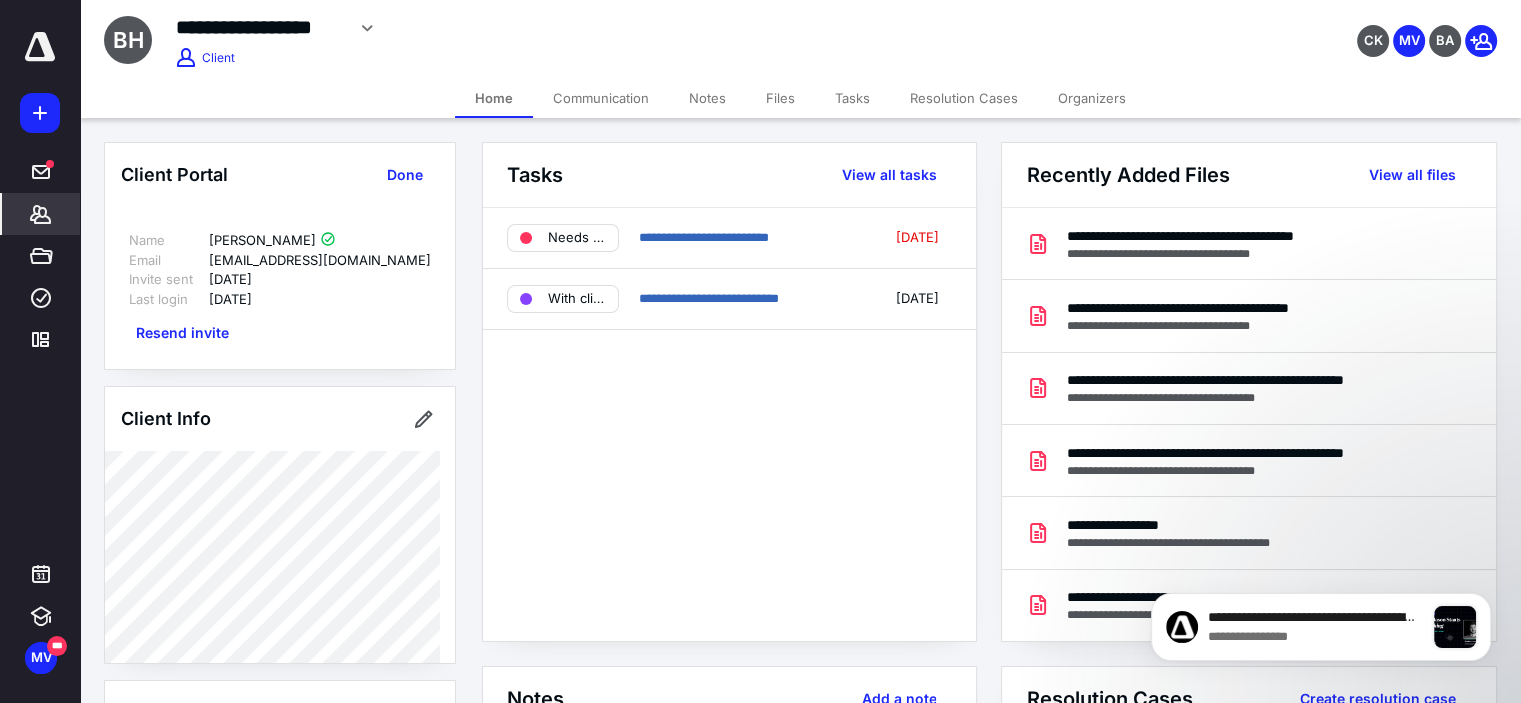 click on "Organizers" at bounding box center (1092, 98) 